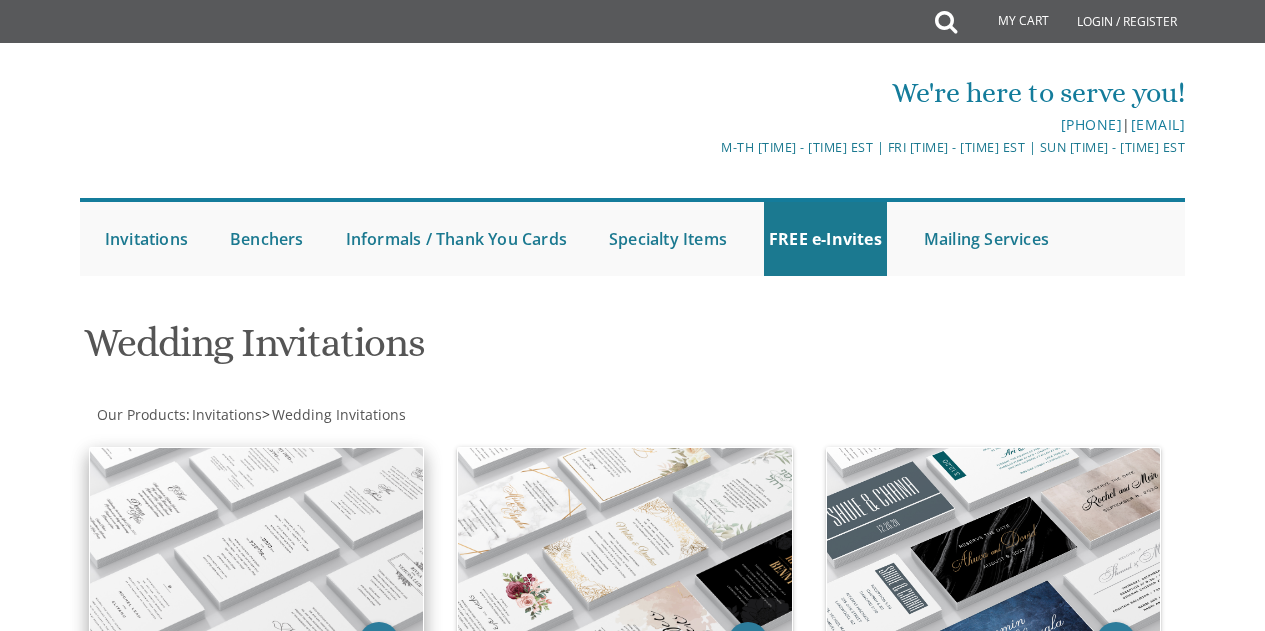 scroll, scrollTop: 0, scrollLeft: 0, axis: both 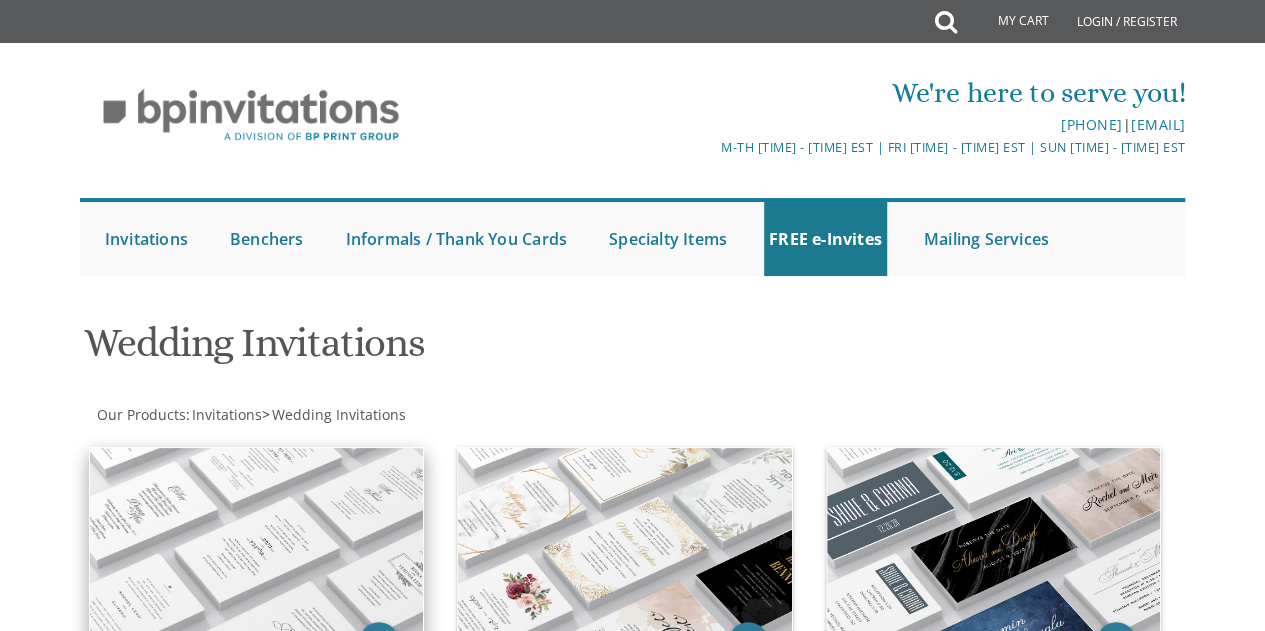 click at bounding box center [257, 545] 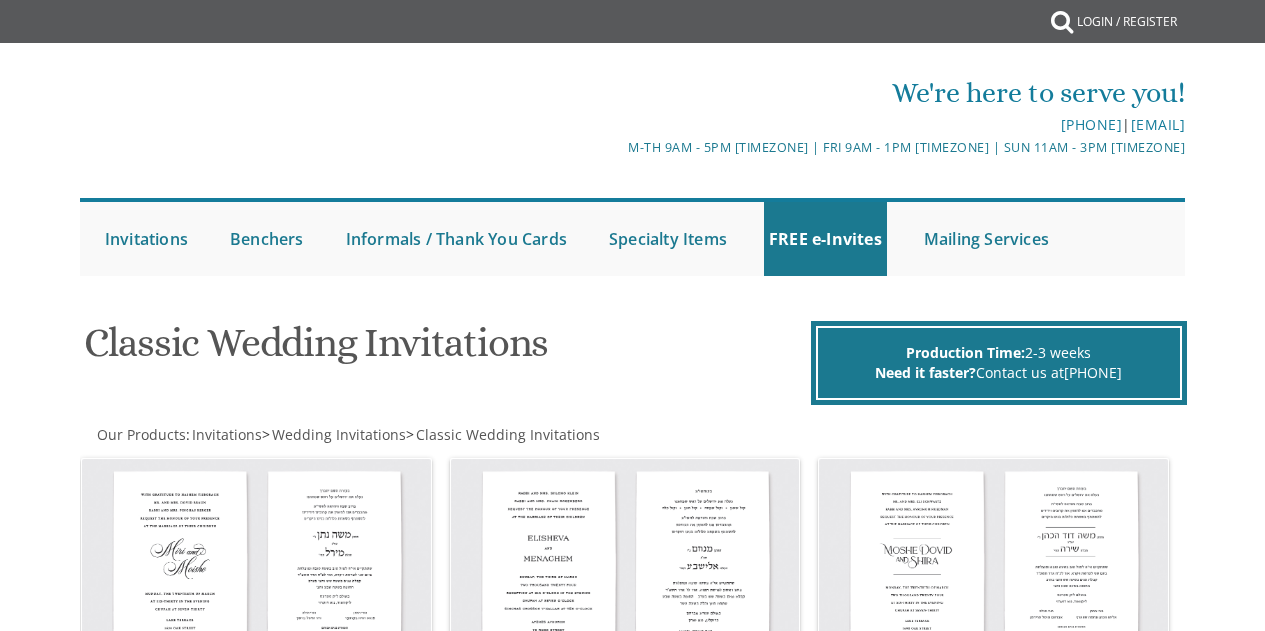 scroll, scrollTop: 0, scrollLeft: 0, axis: both 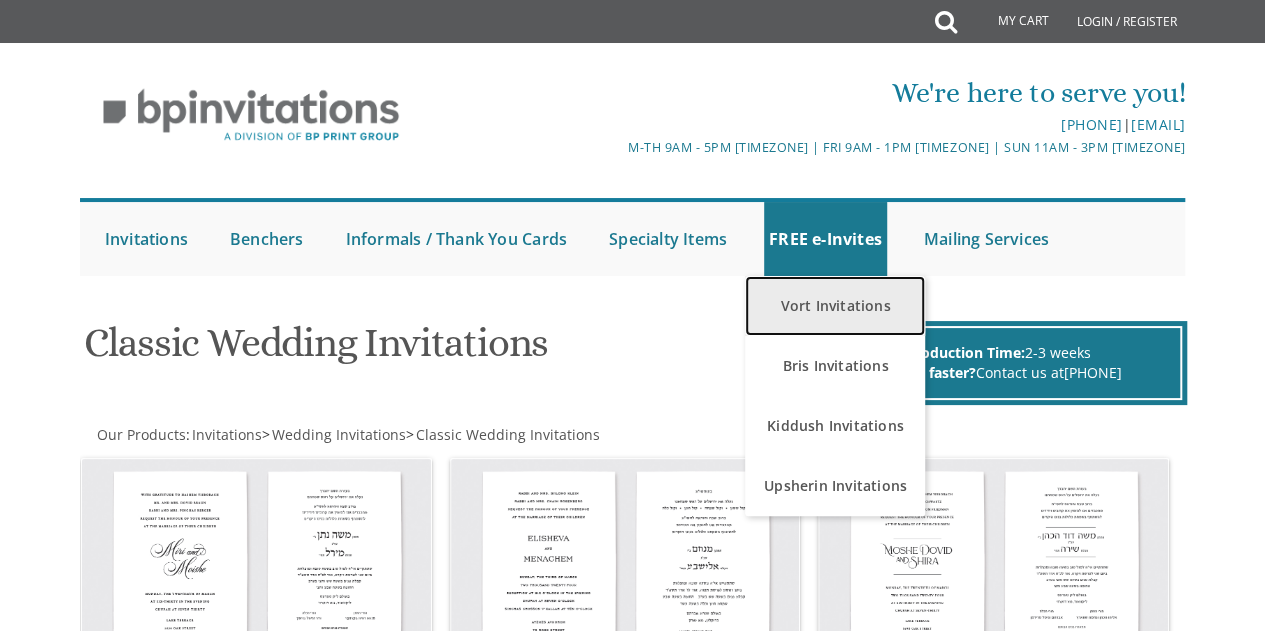 click on "Vort Invitations" at bounding box center [835, 306] 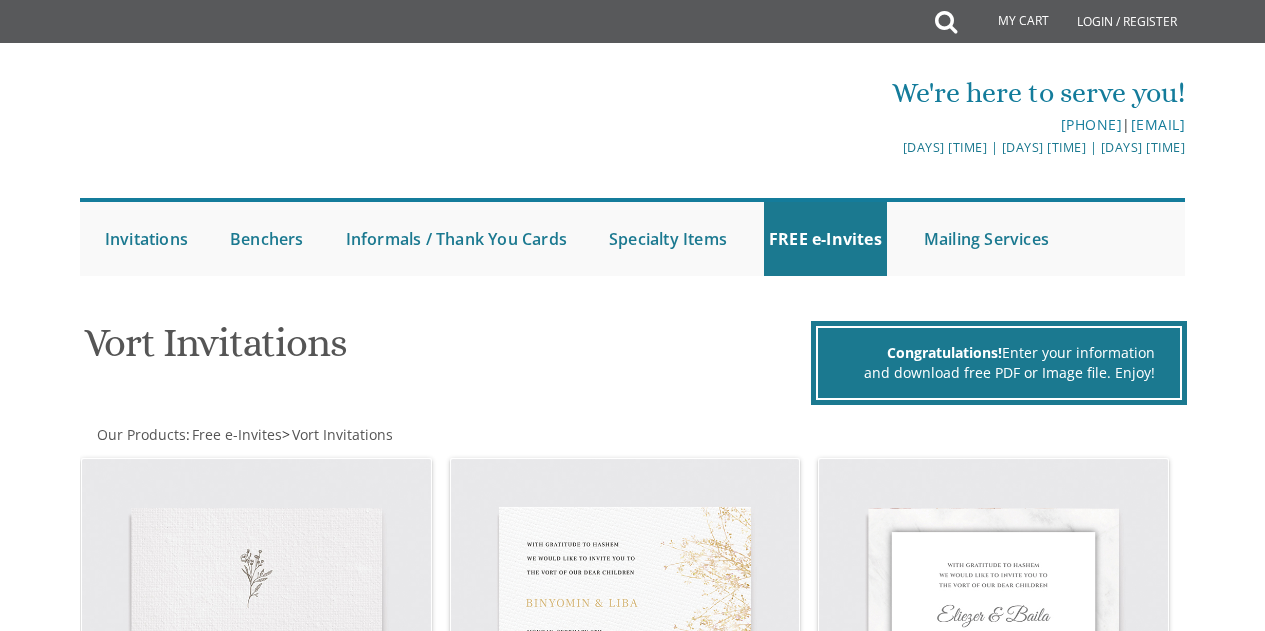 scroll, scrollTop: 0, scrollLeft: 0, axis: both 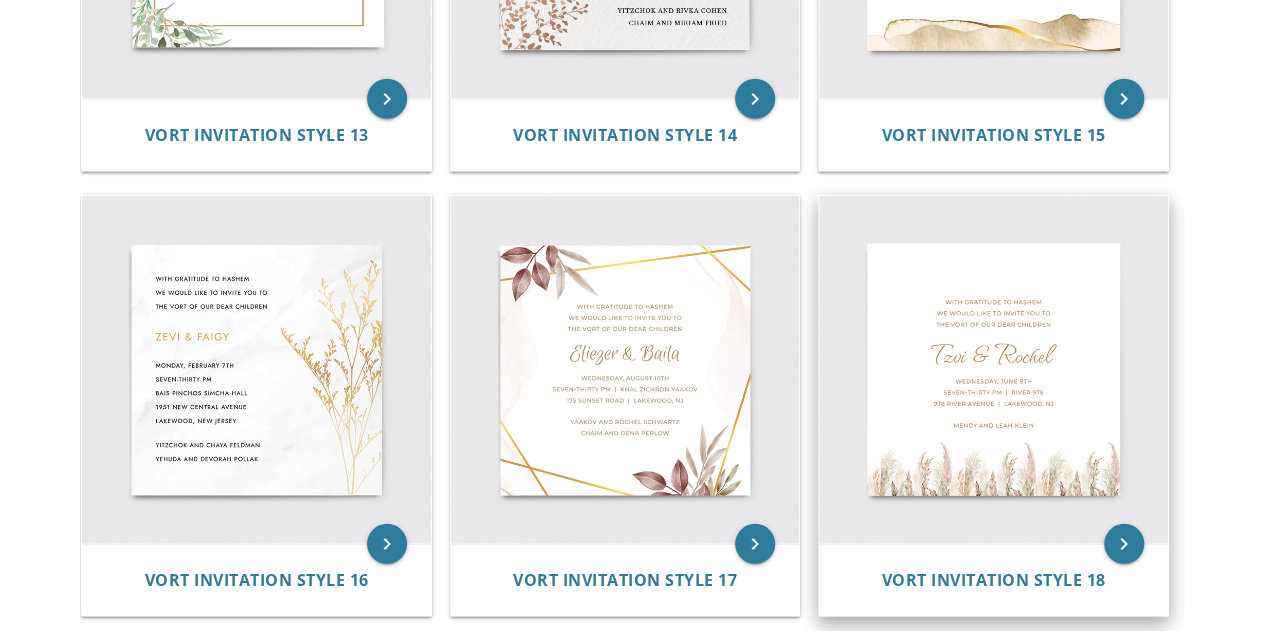 click at bounding box center [993, 370] 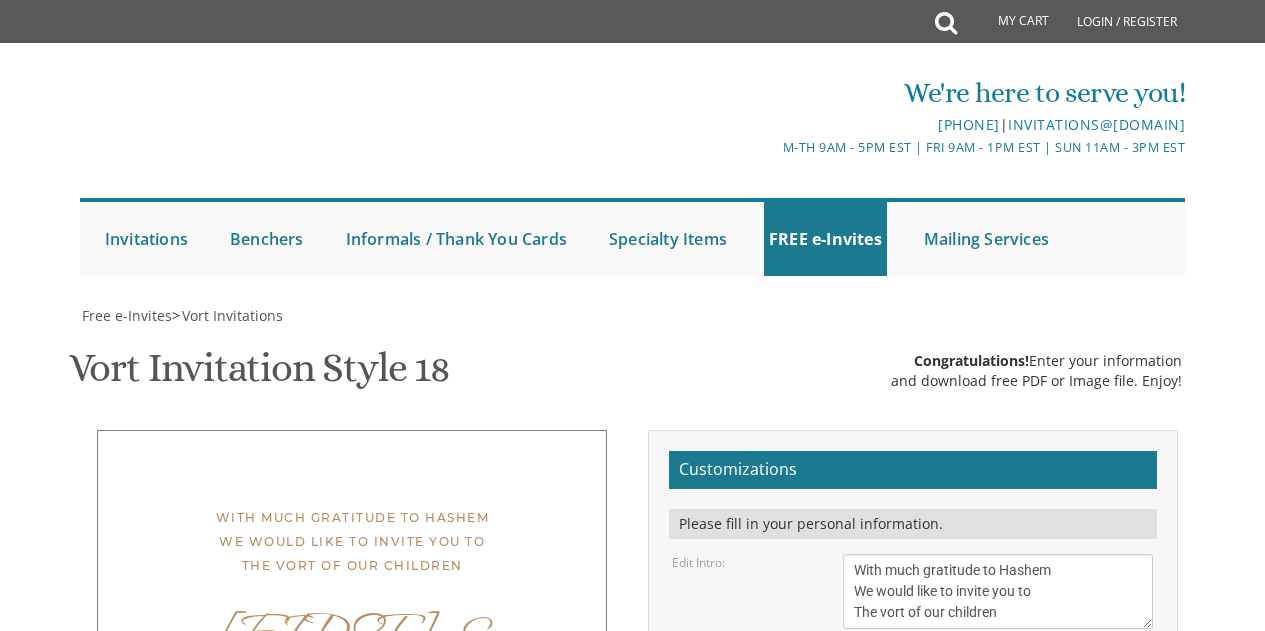 scroll, scrollTop: 0, scrollLeft: 0, axis: both 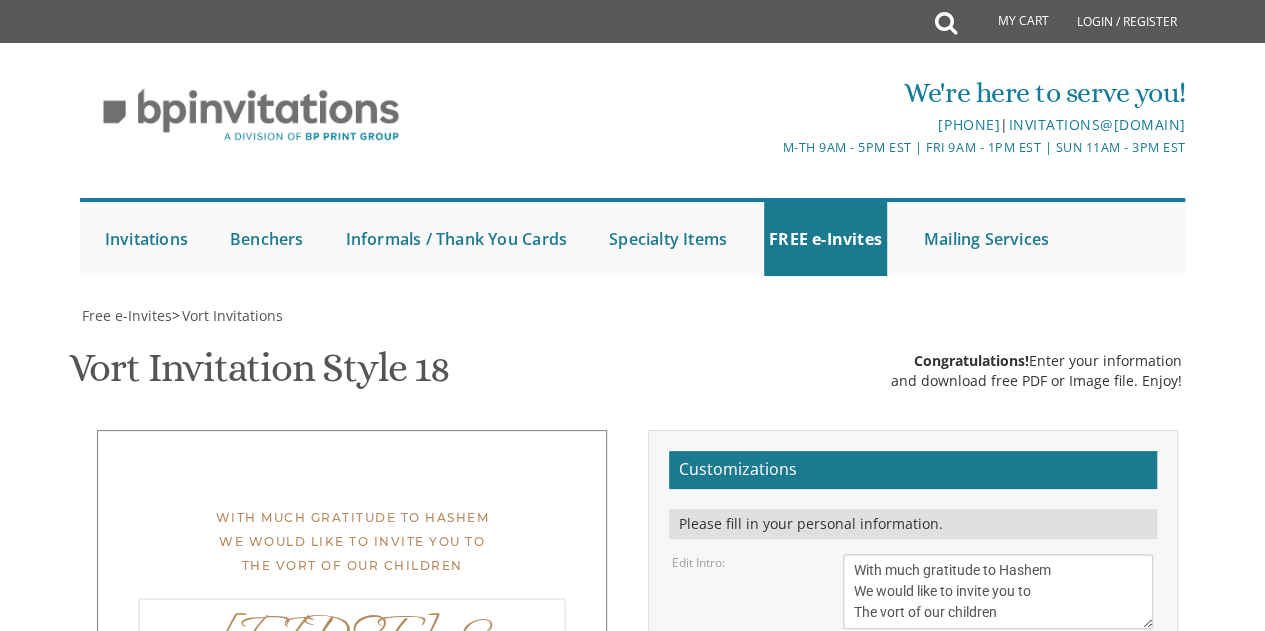 click on "[FIRST] & [FIRST]" at bounding box center [998, 591] 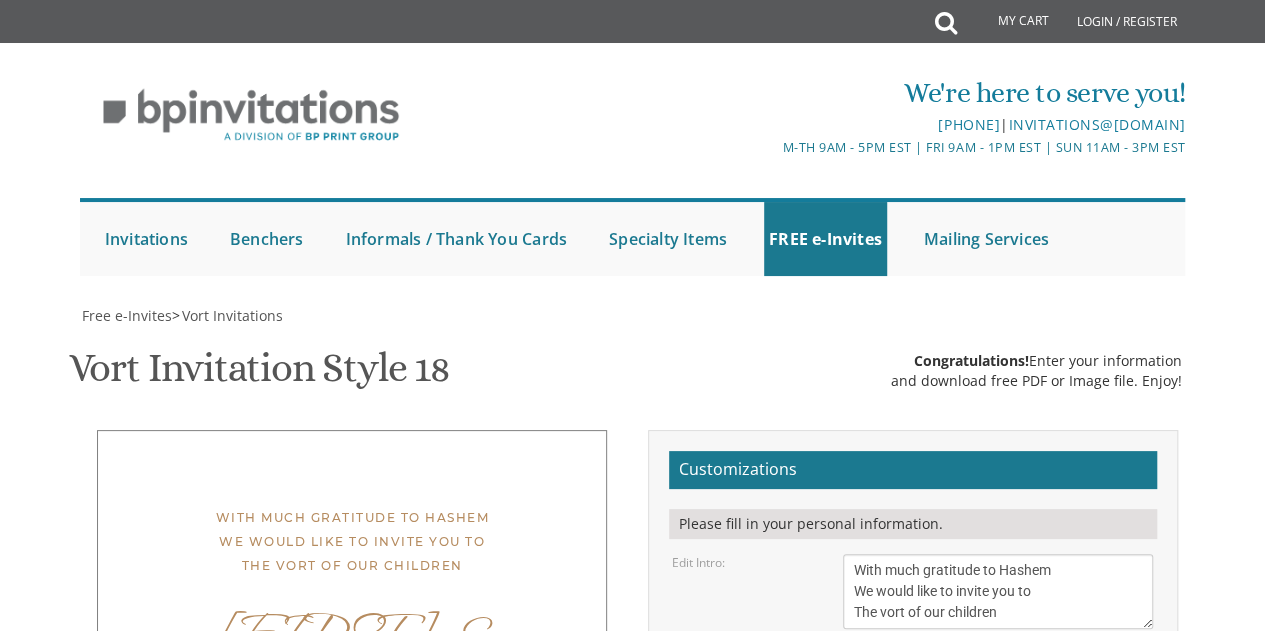 click on "Wednesday, June 8th
Seven-Thirty PM | River 978
978 River Avenue | [CITY], [STATE]" at bounding box center (998, 591) 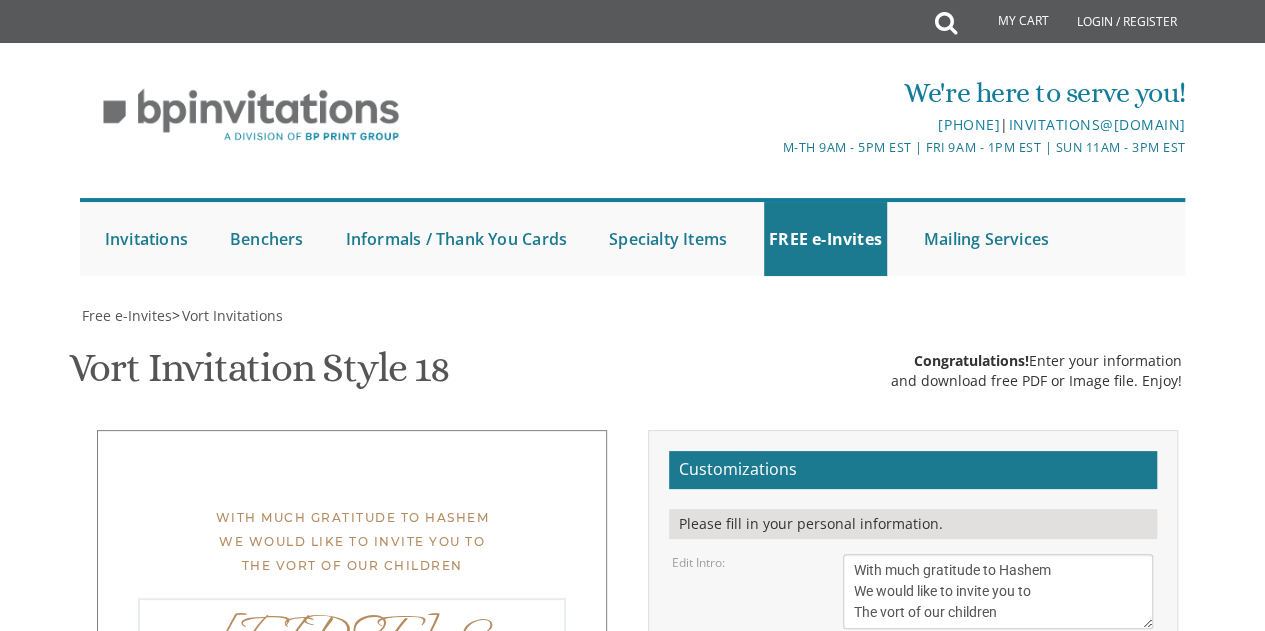 click on "[FIRST] & [FIRST]" at bounding box center [998, 591] 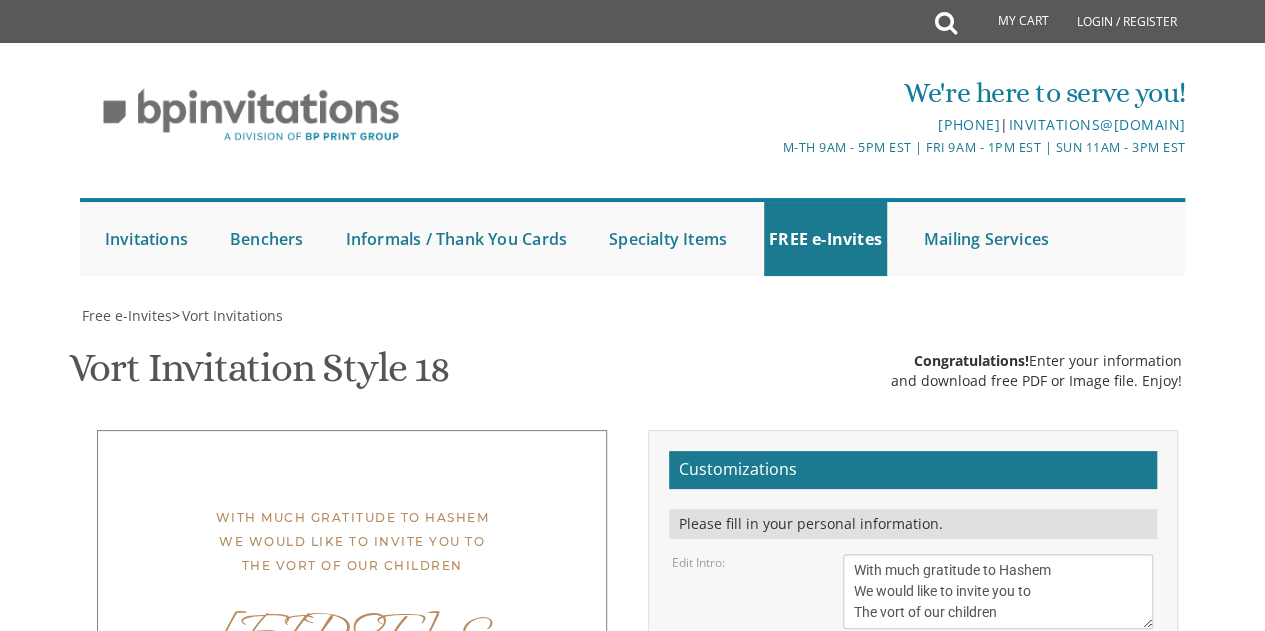 click on "Wednesday, June 8th
Seven-Thirty PM | River 978
978 River Avenue | [CITY], [STATE]" at bounding box center (998, 591) 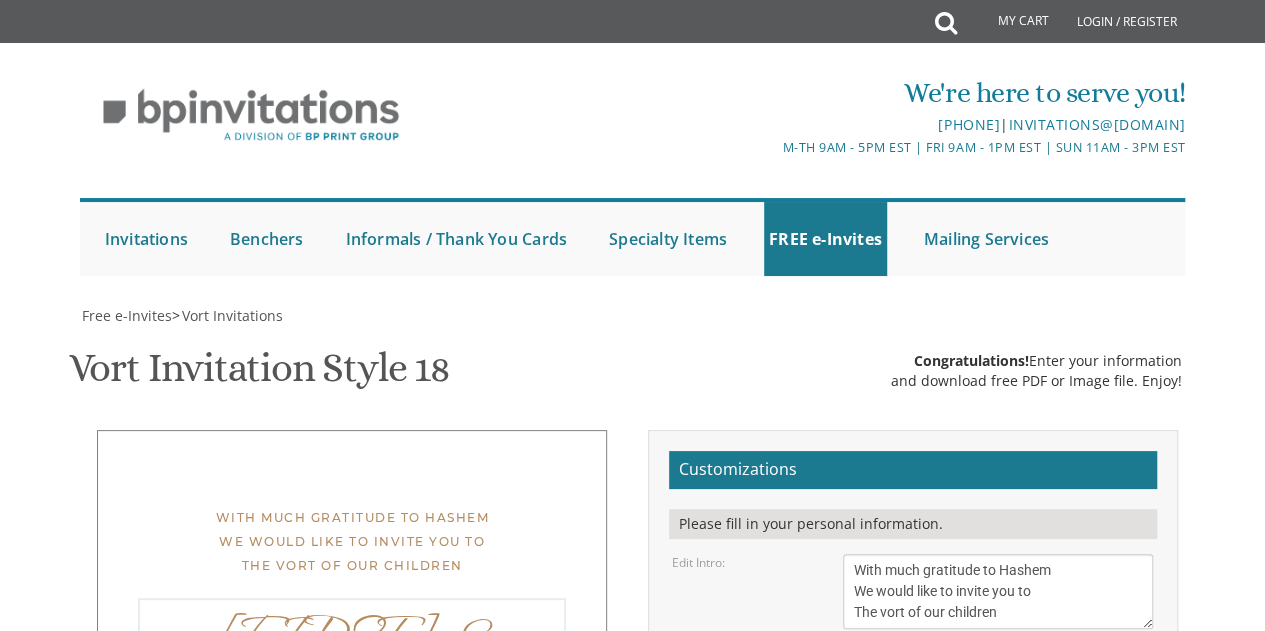 click on "[FIRST] & [FIRST]" at bounding box center [998, 591] 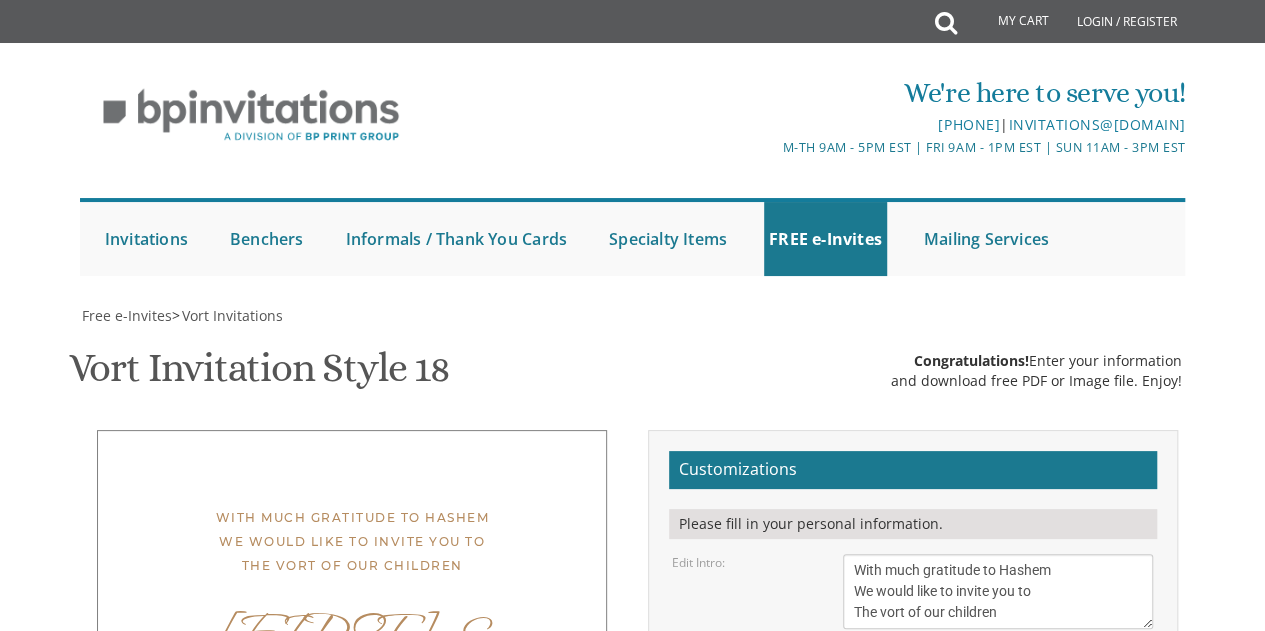 click on "Wednesday, June 8th
Seven-Thirty PM | River 978
978 River Avenue | [CITY], [STATE]" at bounding box center (998, 591) 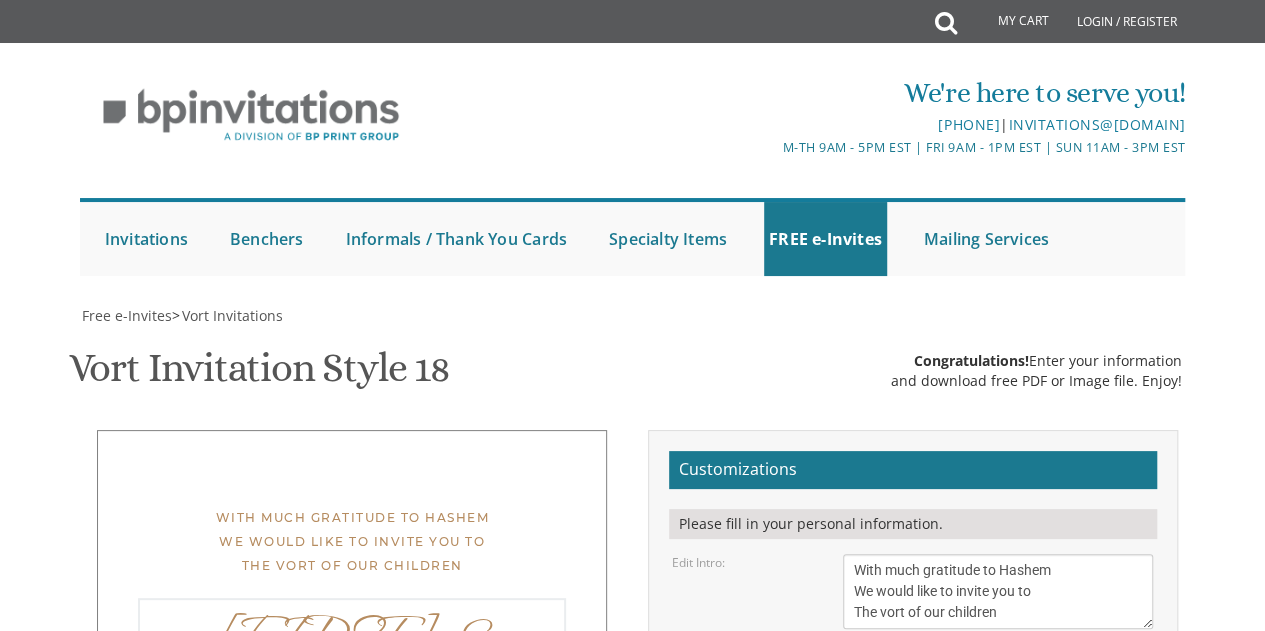 click on "[FIRST] & [FIRST]" at bounding box center [998, 591] 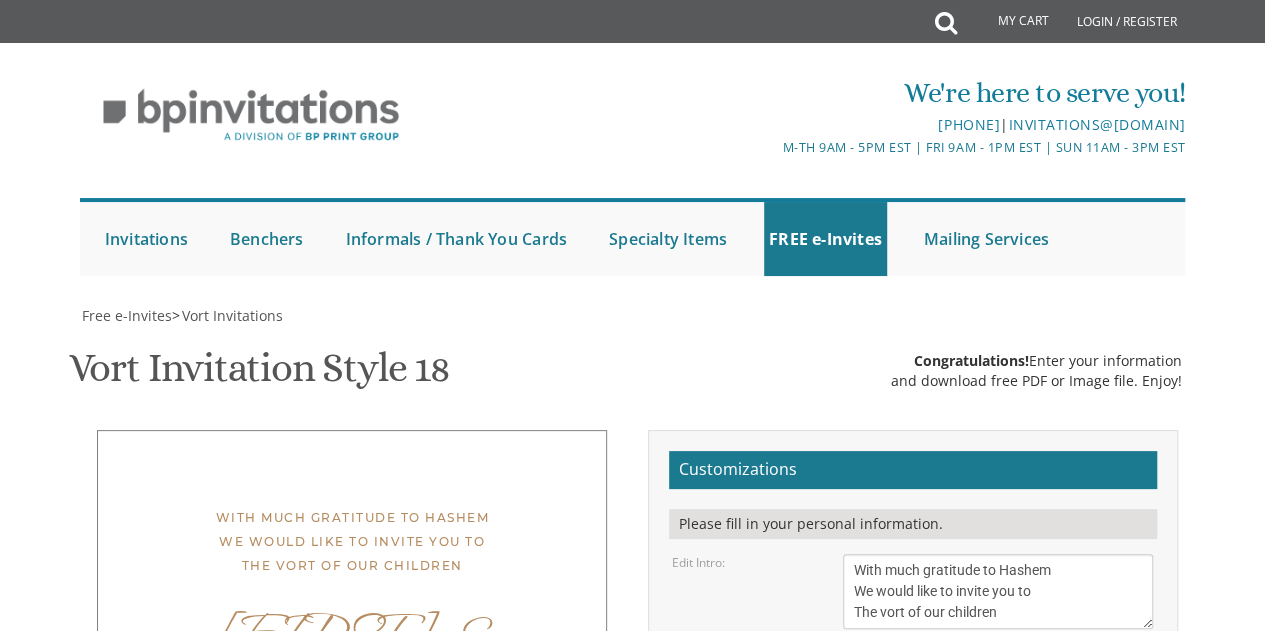 click on "[FIRST] & [FIRST]" at bounding box center [998, 591] 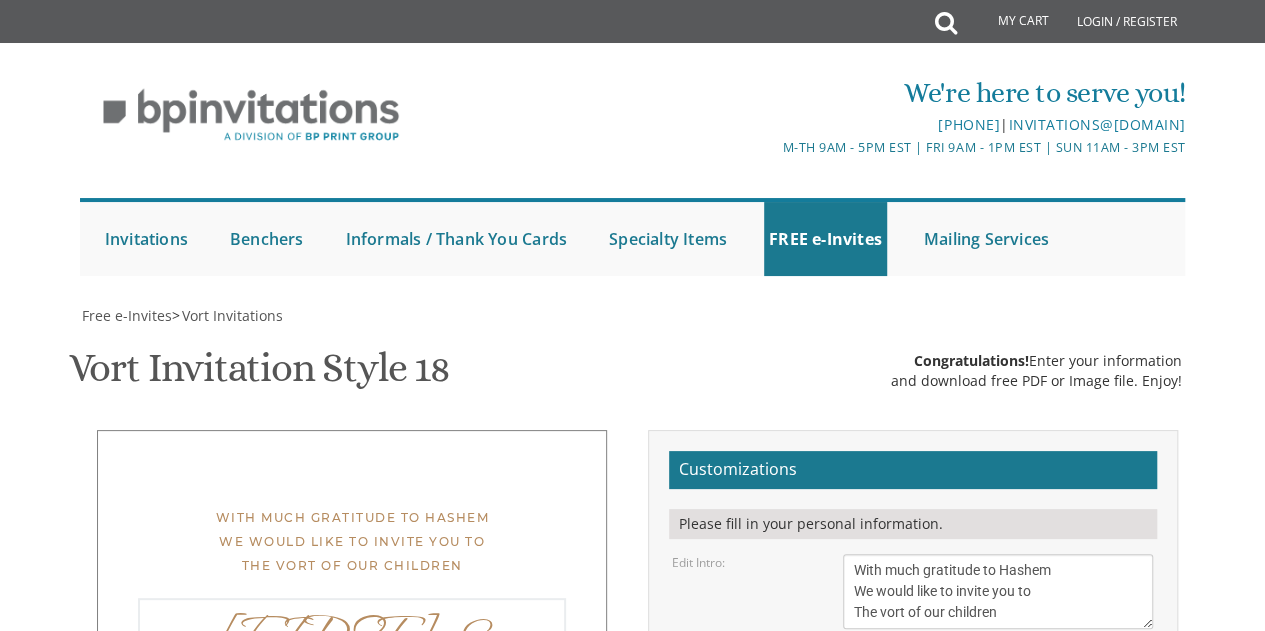 click on "[FIRST] & [FIRST]" at bounding box center [998, 591] 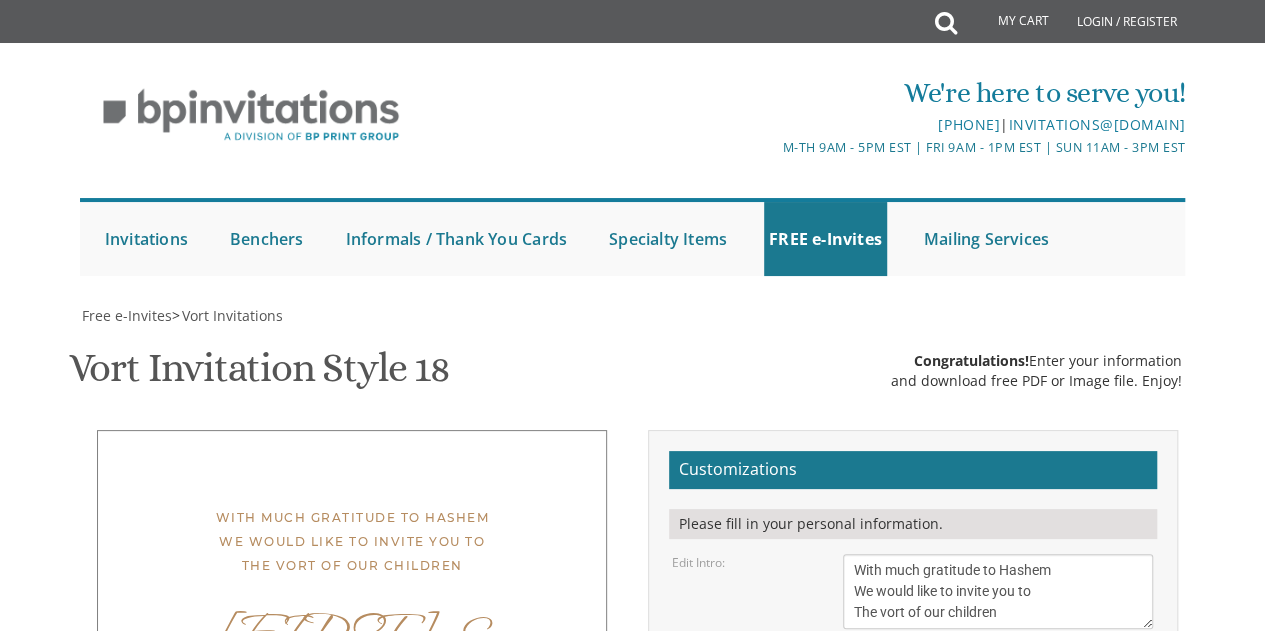 click on "Wednesday, June 8th
Seven-Thirty PM | River 978
978 River Avenue | [CITY], [STATE]" at bounding box center (998, 591) 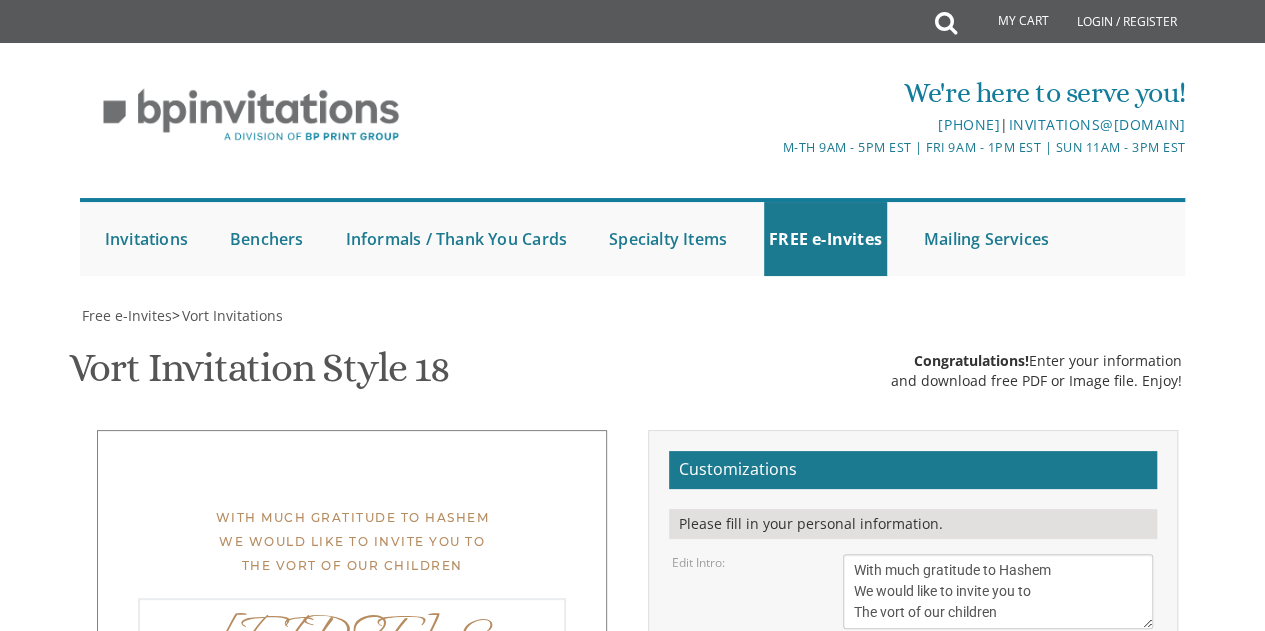 click on "[FIRST] & [FIRST]" at bounding box center (998, 591) 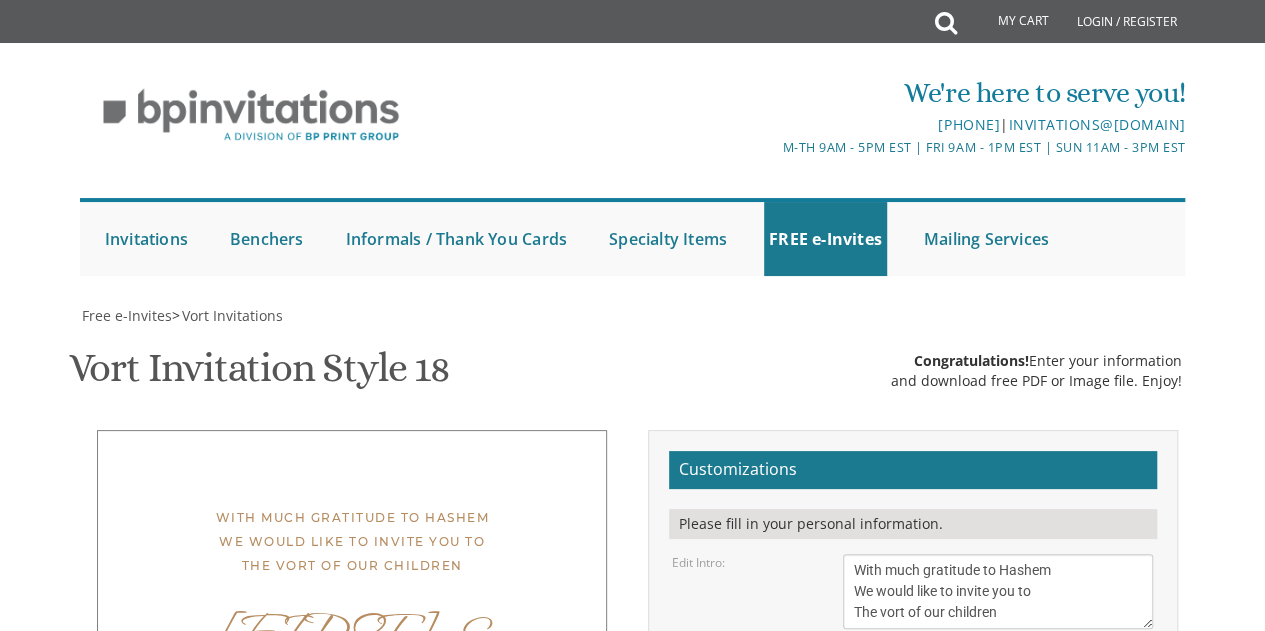 click on "Wednesday, June 8th
Seven-Thirty PM | River 978
978 River Avenue | [CITY], [STATE]" at bounding box center [998, 591] 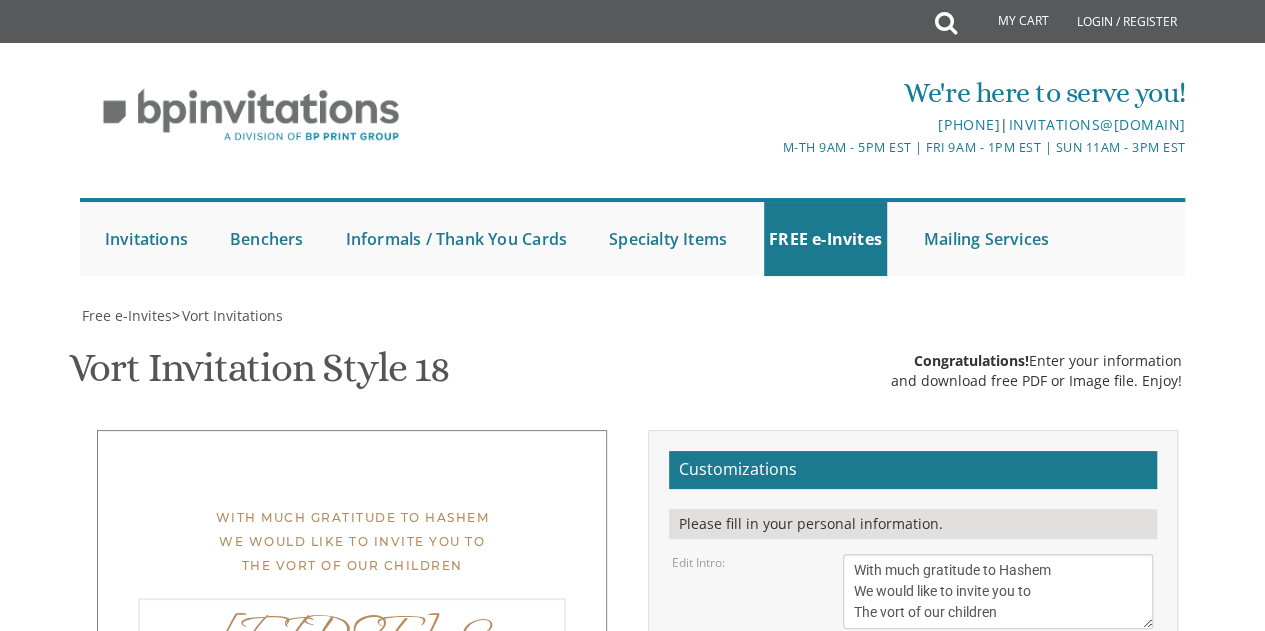 click on "[FIRST] & [FIRST]" at bounding box center [998, 591] 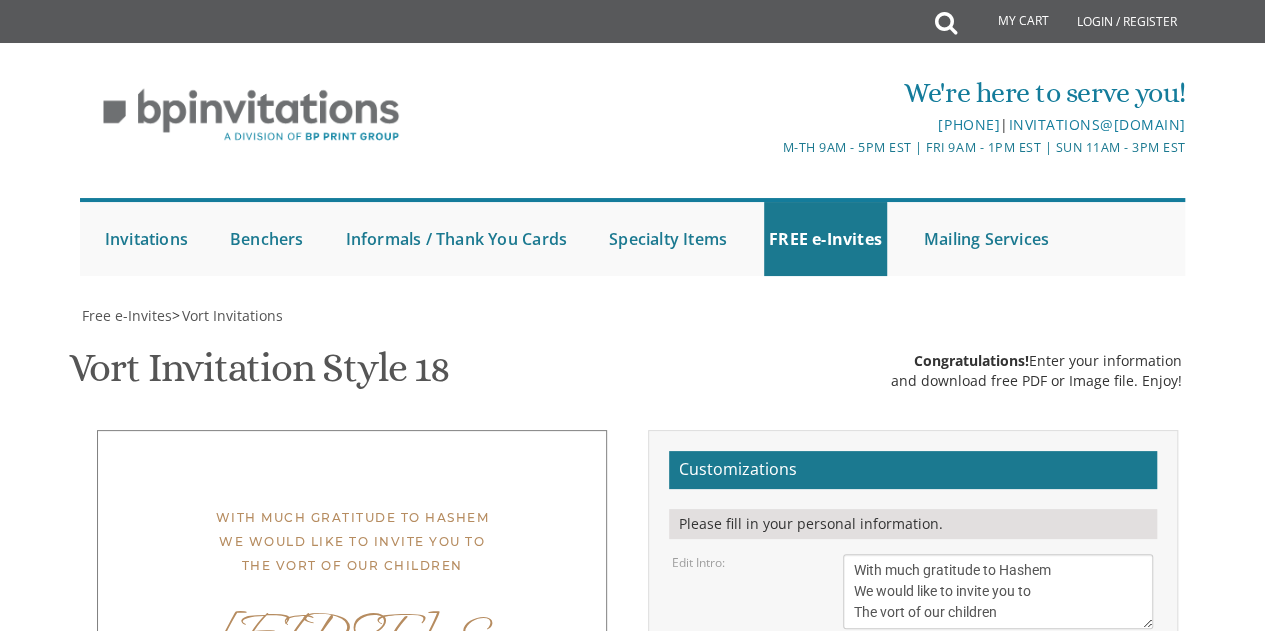 click on "Wednesday, June 8th
Seven-Thirty PM | River 978
978 River Avenue | [CITY], [STATE]" at bounding box center (998, 591) 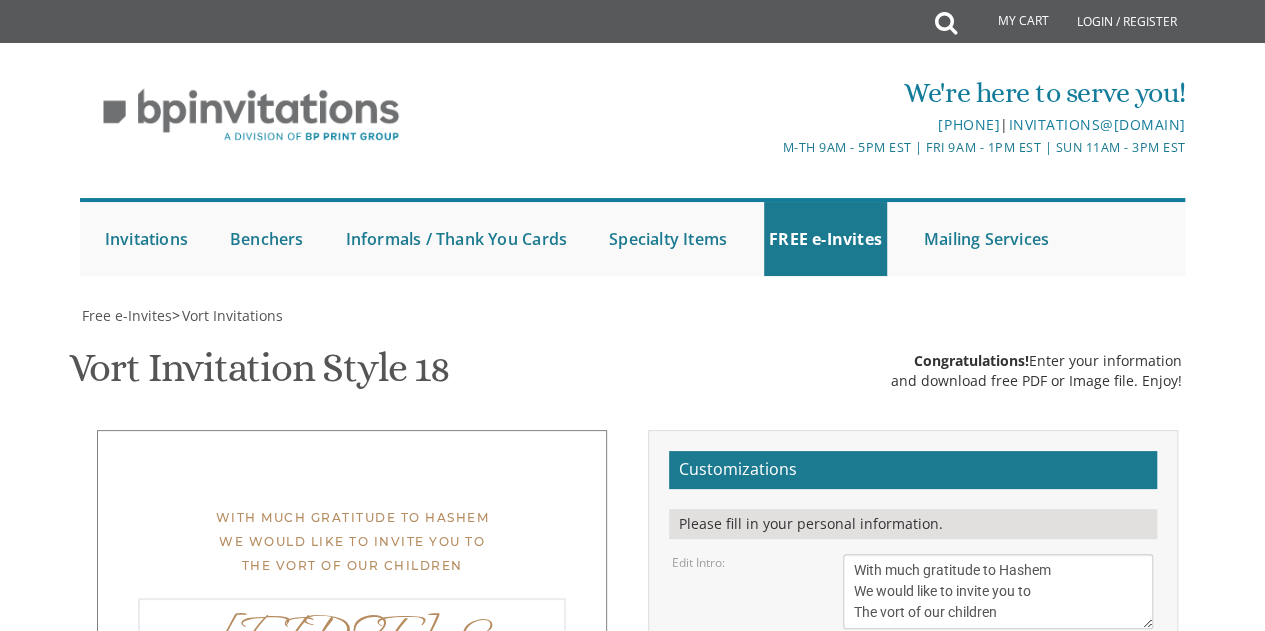 click on "[FIRST] & [FIRST]" at bounding box center (998, 591) 